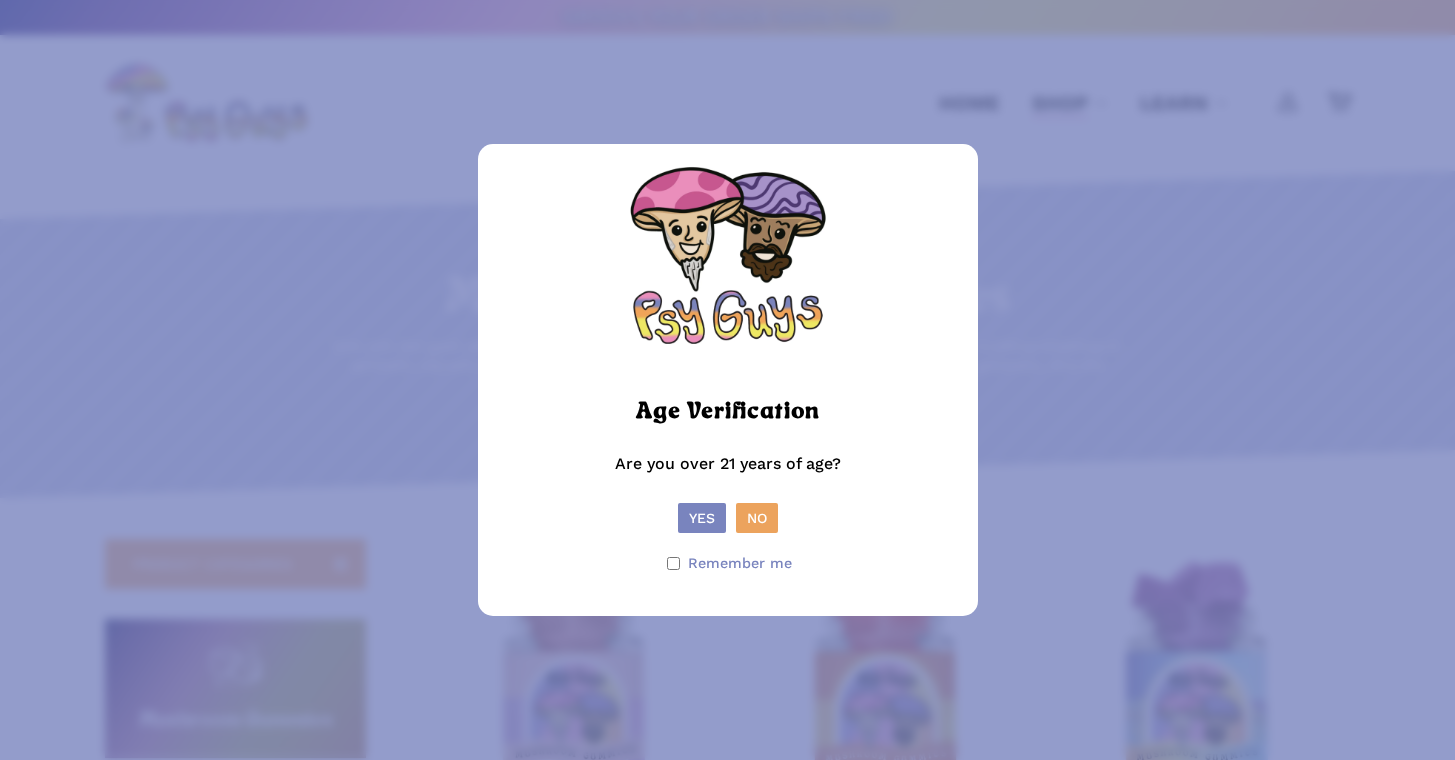 scroll, scrollTop: 0, scrollLeft: 0, axis: both 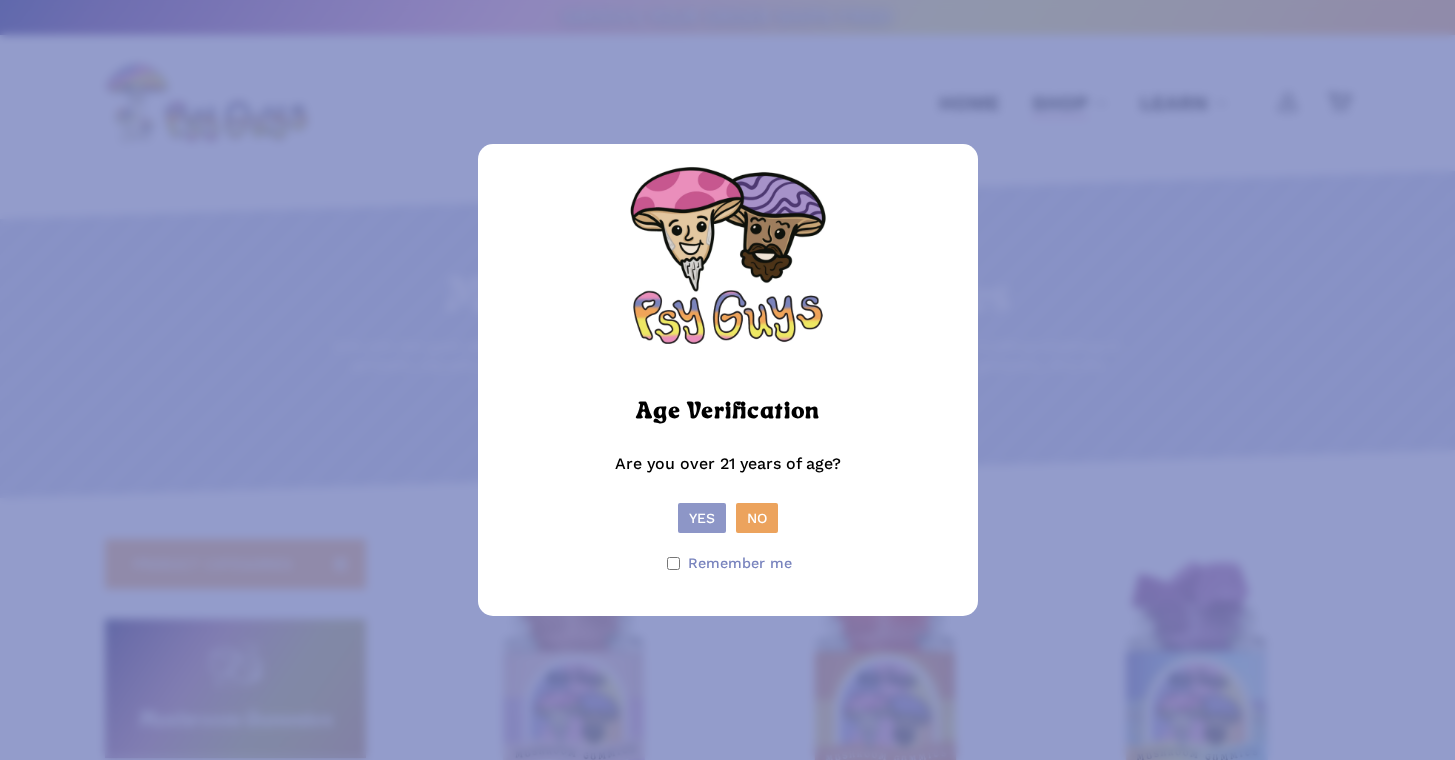 click on "Yes" at bounding box center [702, 518] 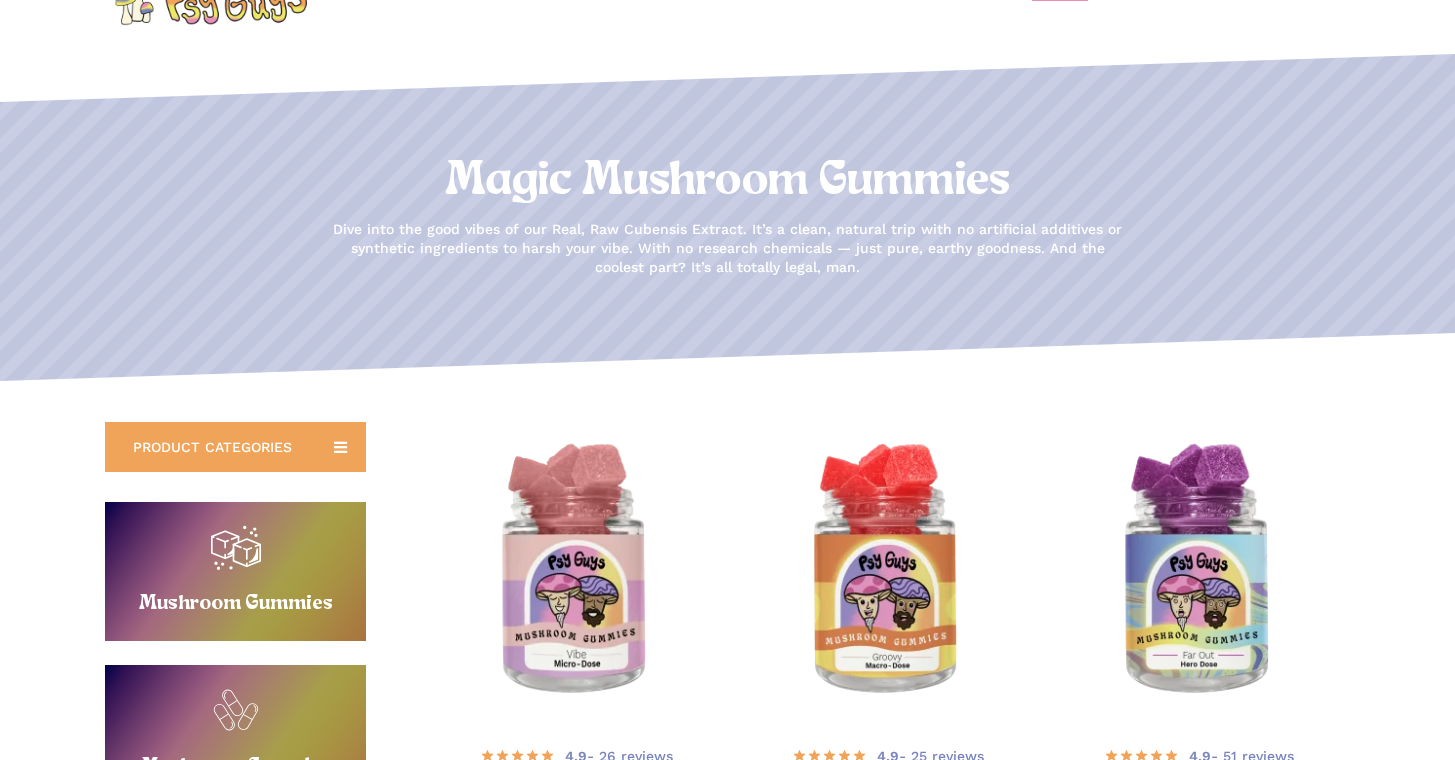 scroll, scrollTop: 308, scrollLeft: 0, axis: vertical 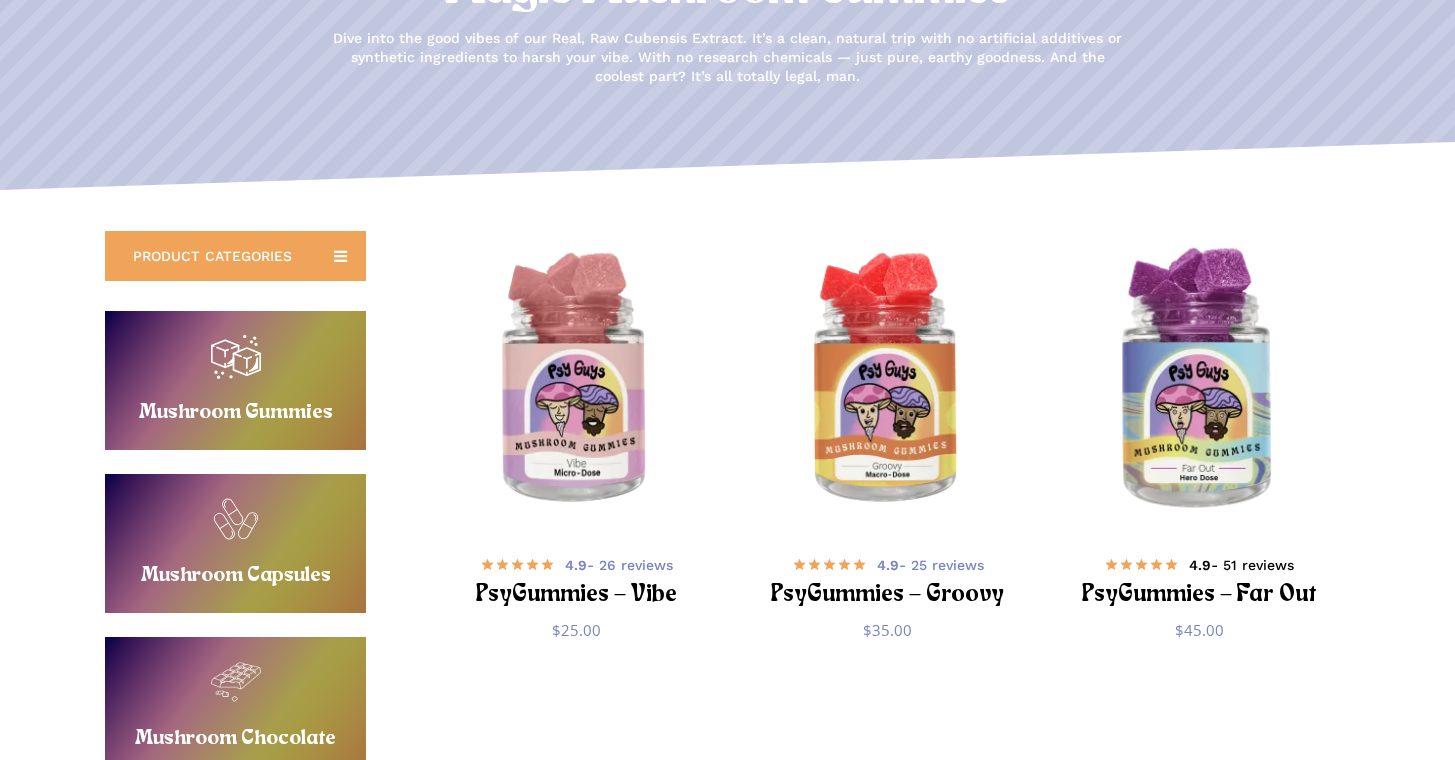 click on "4.9  - 51 reviews" at bounding box center (1241, 565) 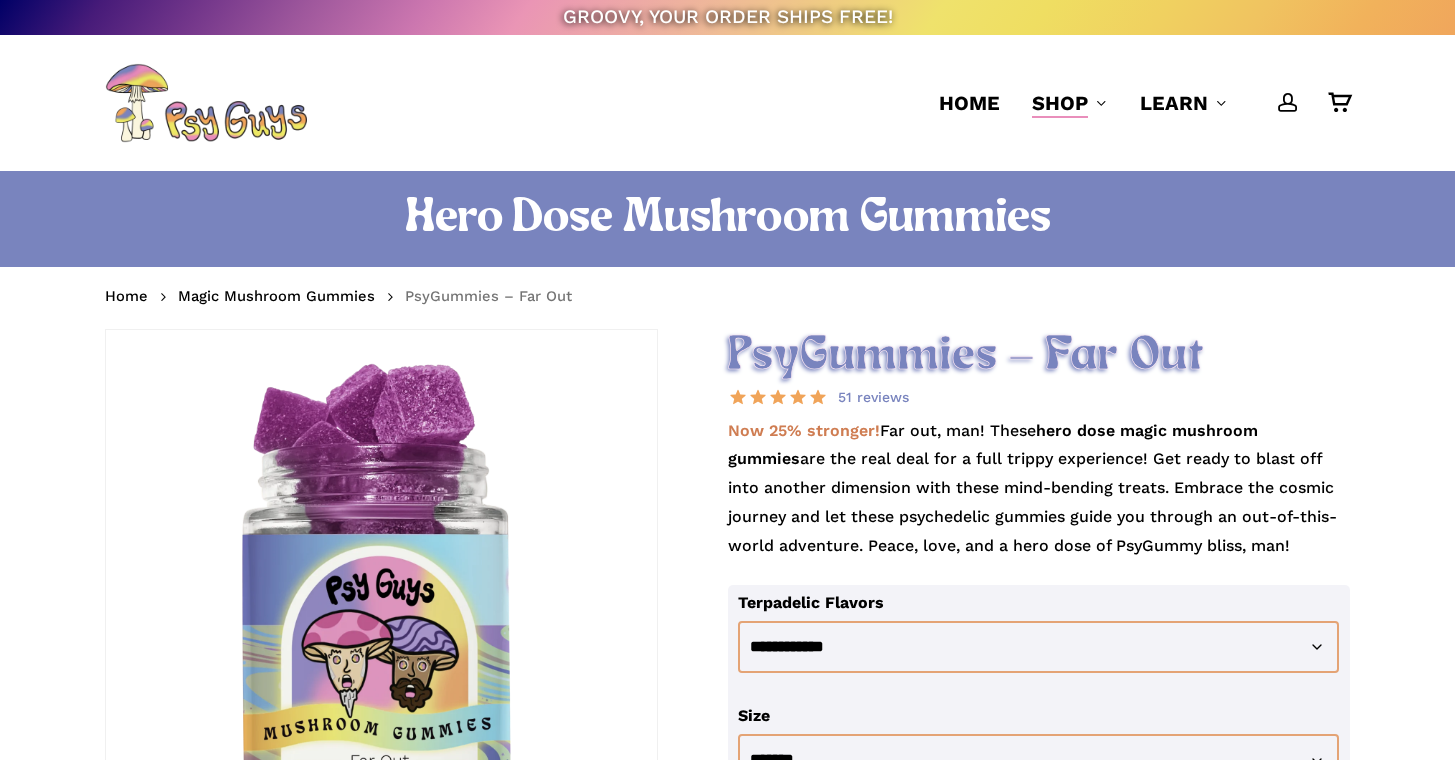 scroll, scrollTop: 0, scrollLeft: 0, axis: both 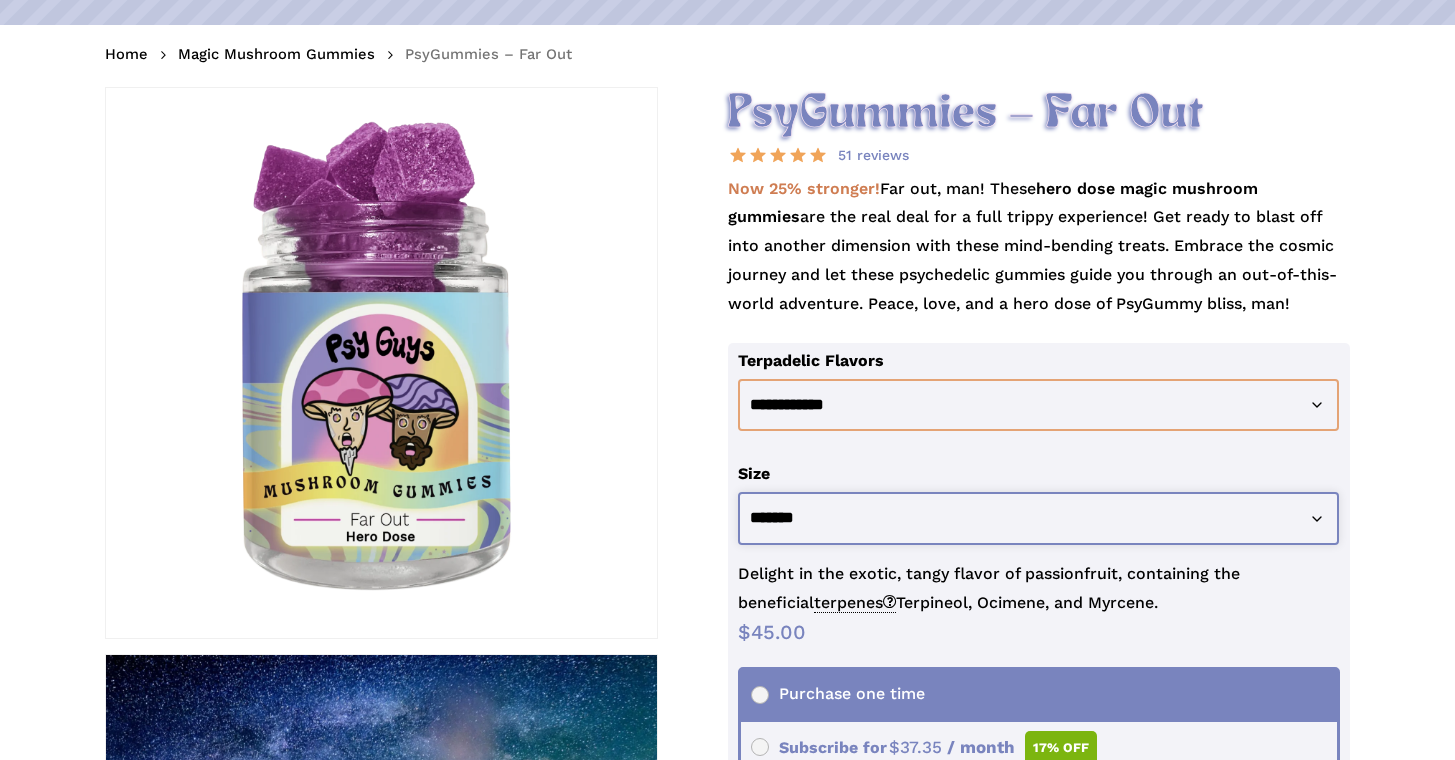 click on "**********" 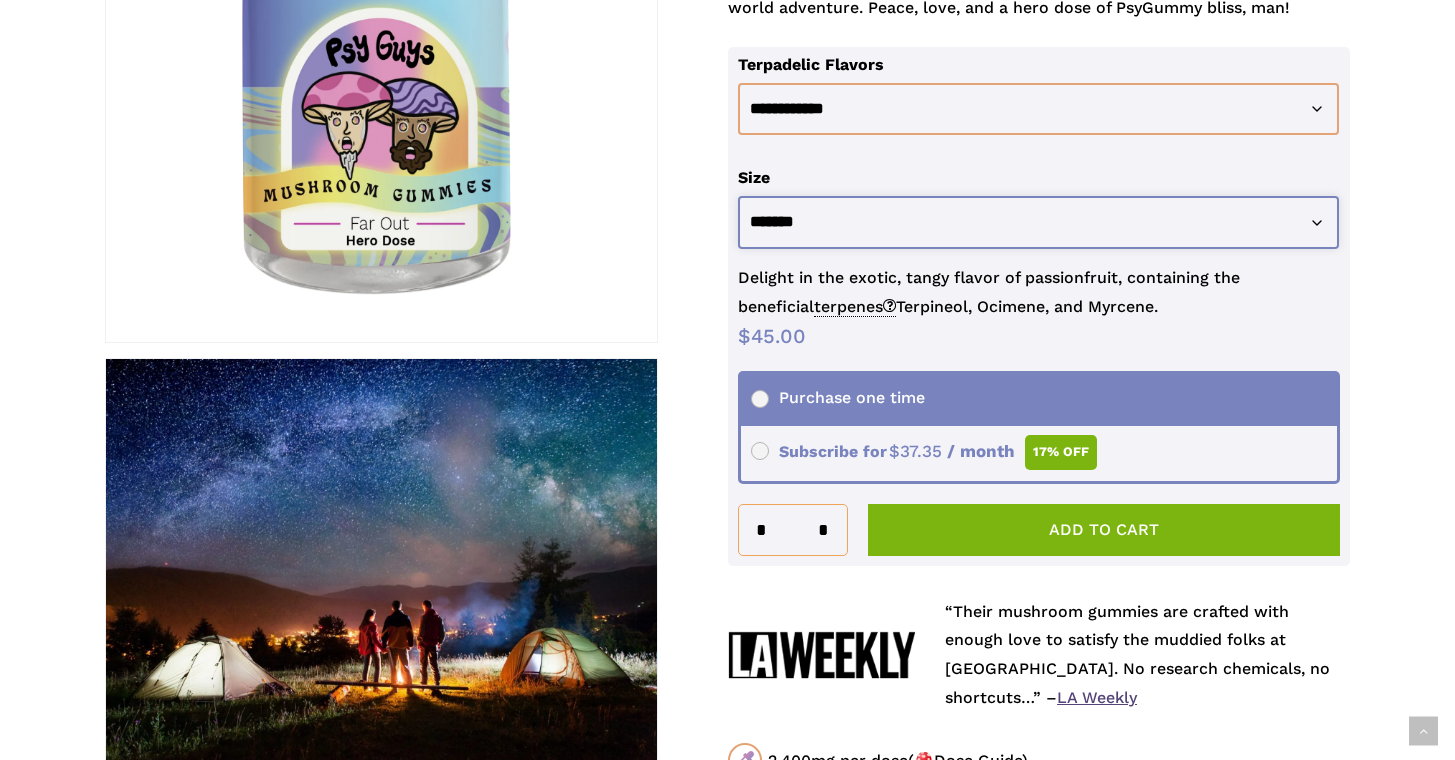 scroll, scrollTop: 544, scrollLeft: 0, axis: vertical 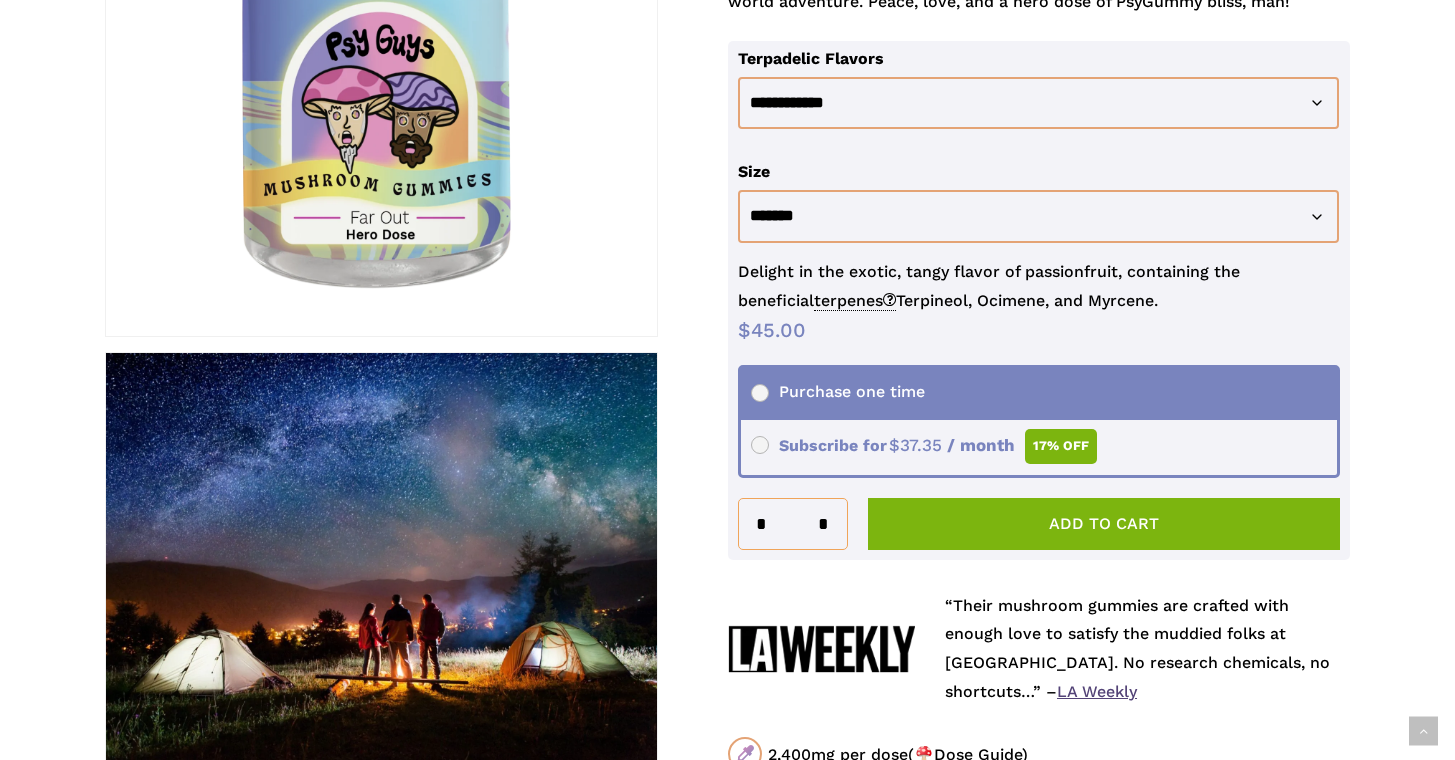click 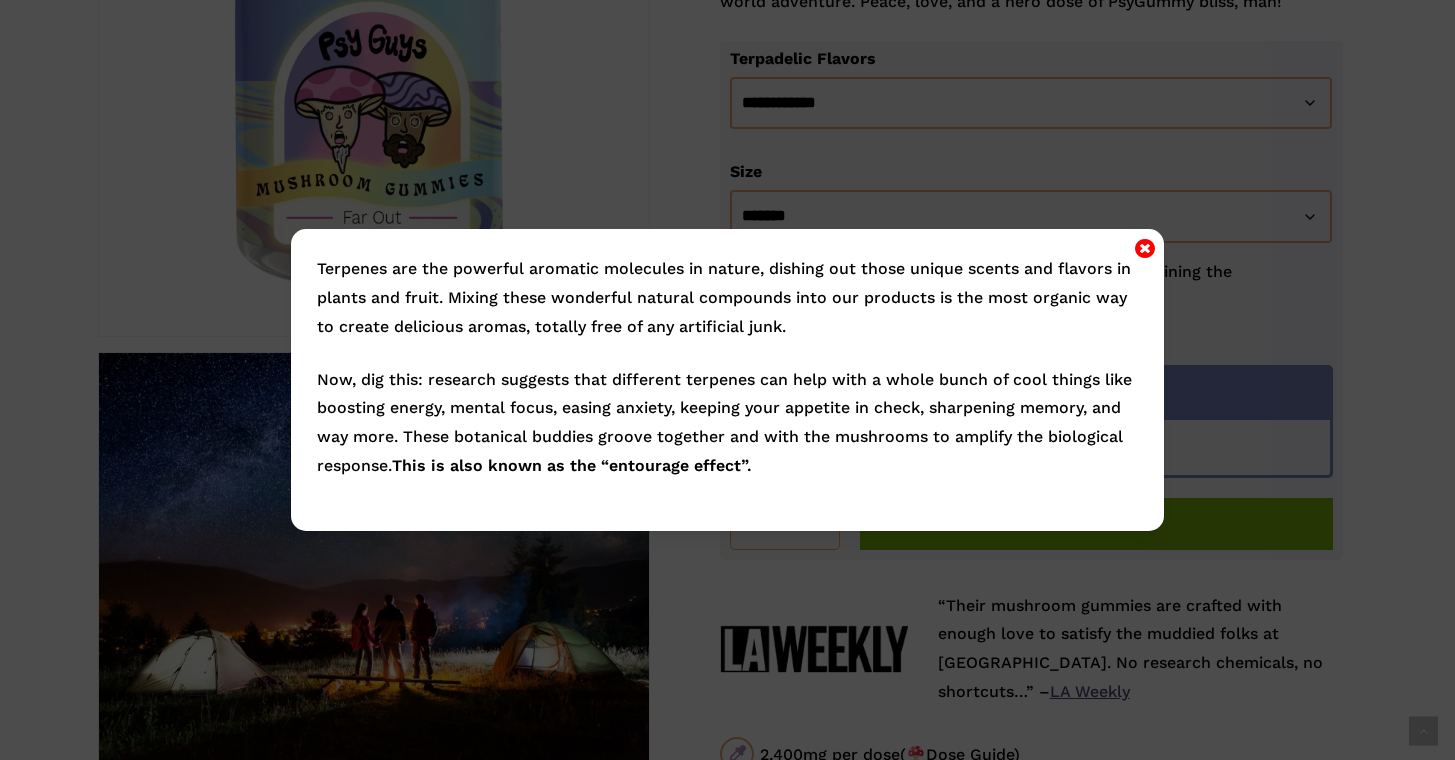click on "Terpenes are the powerful aromatic molecules in nature, dishing out those unique scents and flavors in plants and fruit. Mixing these wonderful natural compounds into our products is the most organic way to create delicious aromas, totally free of any artificial junk.
Now, dig this: research suggests that different terpenes can help with a whole bunch of cool things like boosting energy, mental focus, easing anxiety, keeping your appetite in check, sharpening memory, and way more. These botanical buddies groove together and with the mushrooms to amplify the biological response.  This is also known as the “entourage effect”." at bounding box center [727, 380] 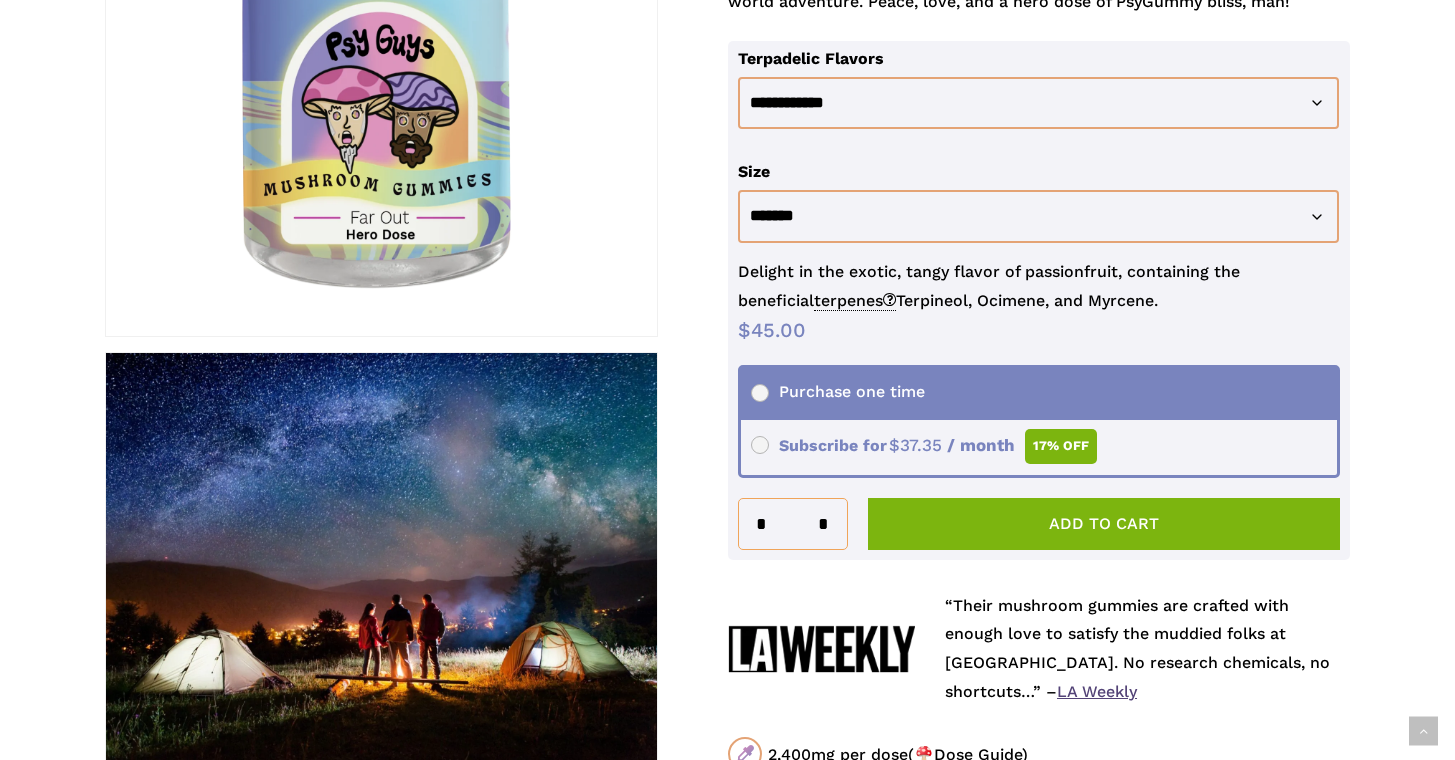 drag, startPoint x: 832, startPoint y: 302, endPoint x: 1176, endPoint y: 300, distance: 344.00583 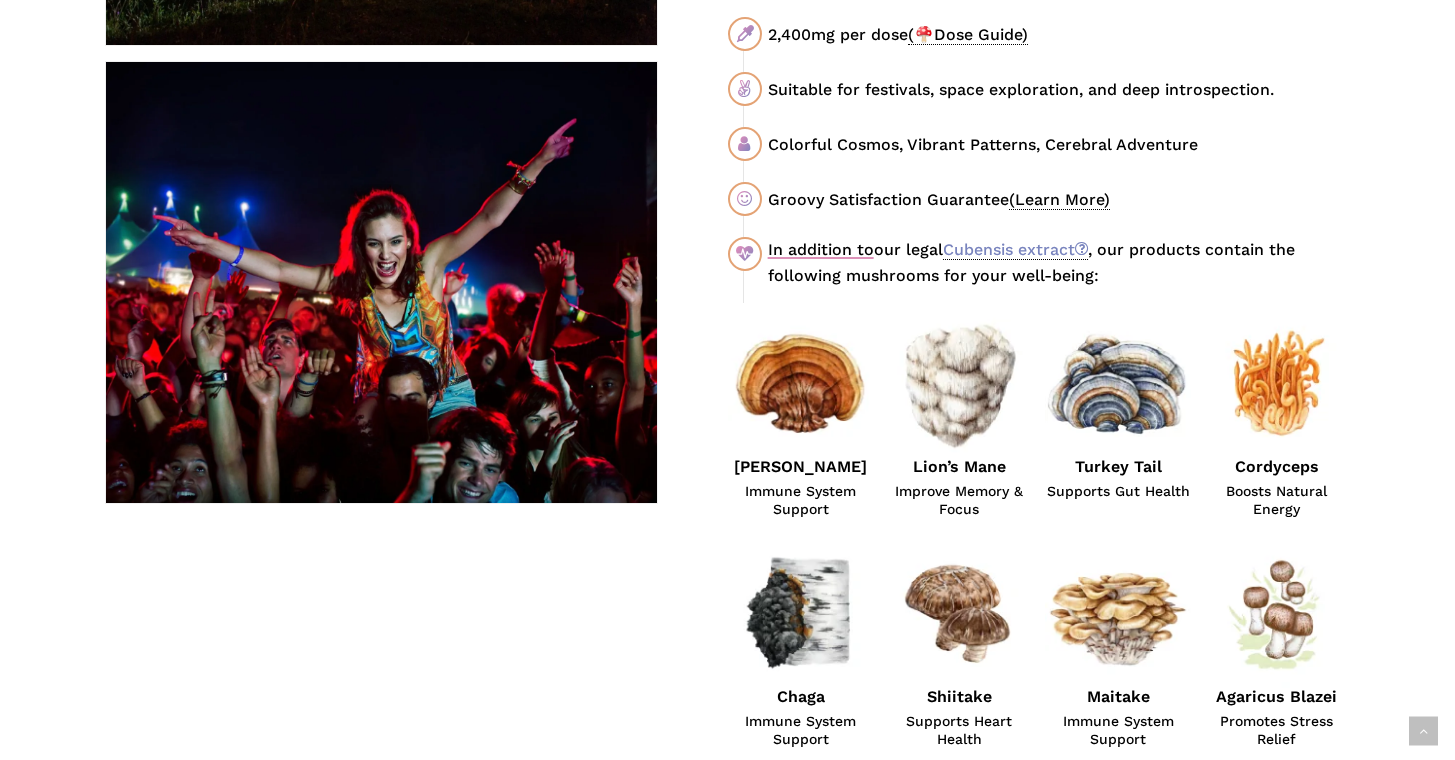 scroll, scrollTop: 1271, scrollLeft: 0, axis: vertical 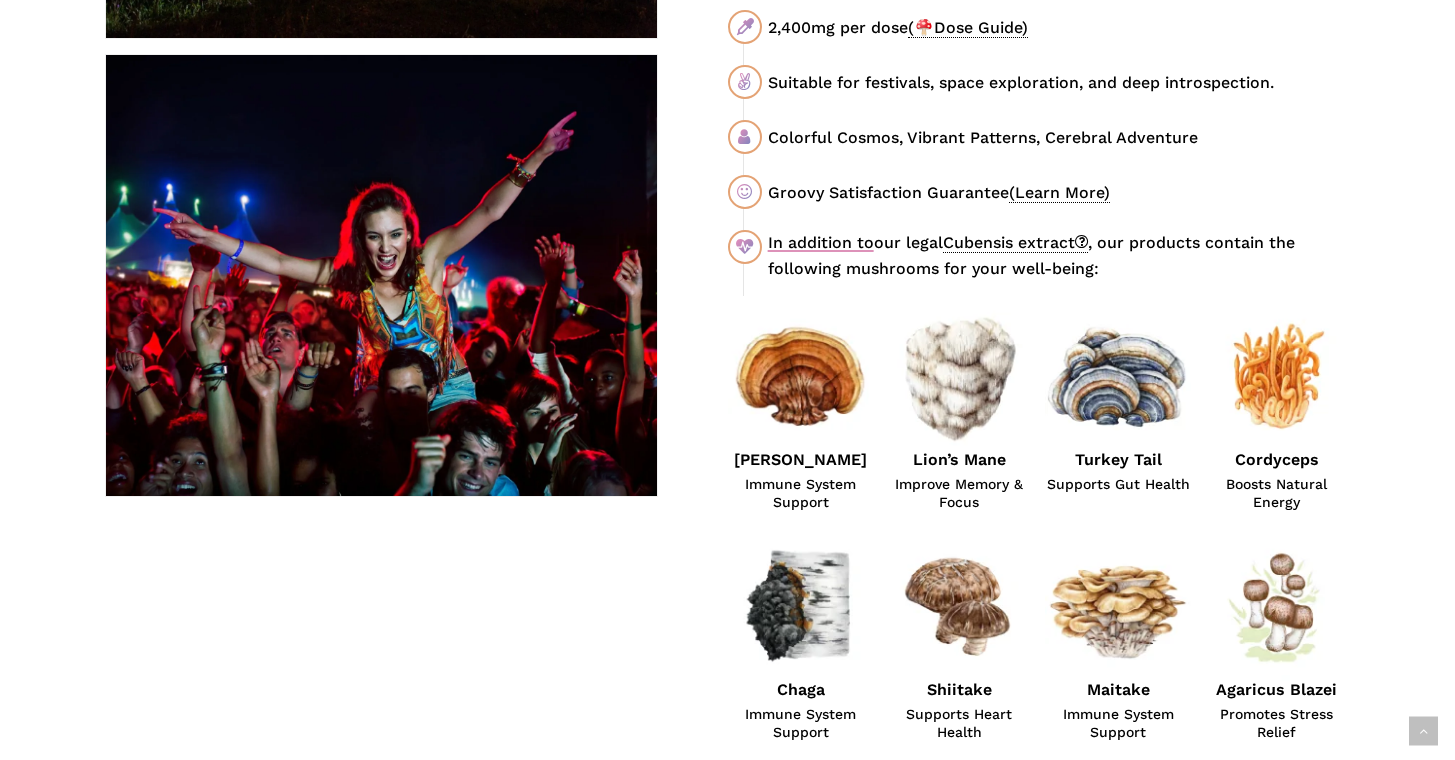click on "Cubensis extract" at bounding box center [1015, 243] 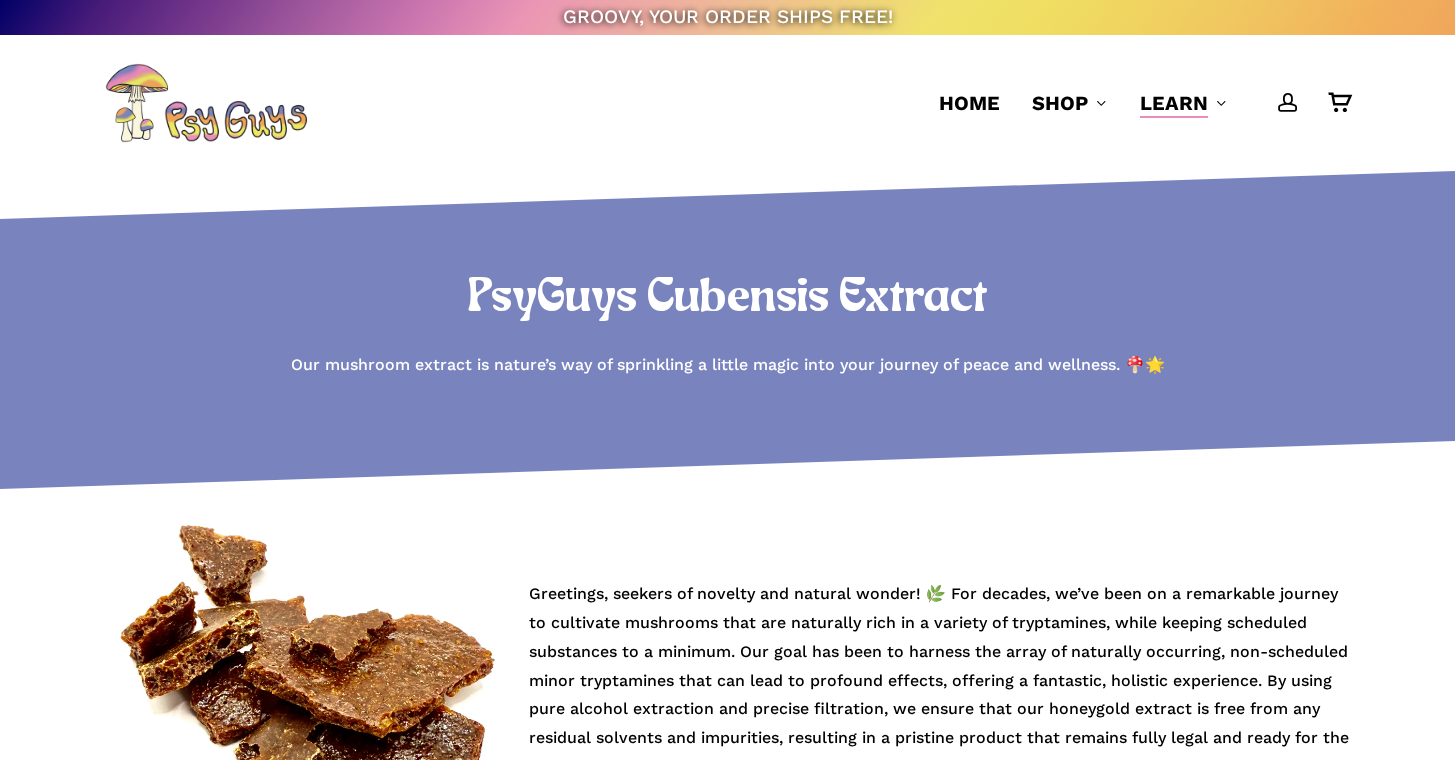 scroll, scrollTop: 0, scrollLeft: 0, axis: both 